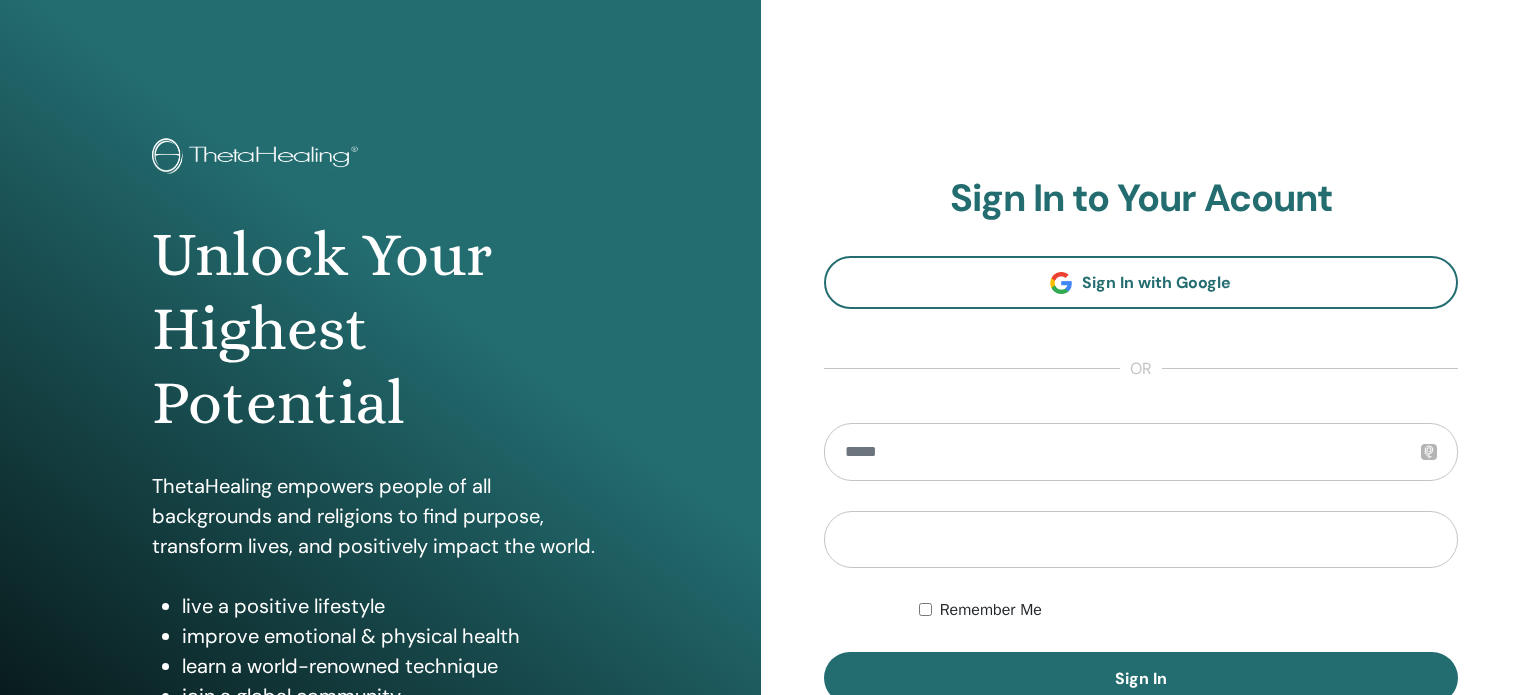 scroll, scrollTop: 0, scrollLeft: 0, axis: both 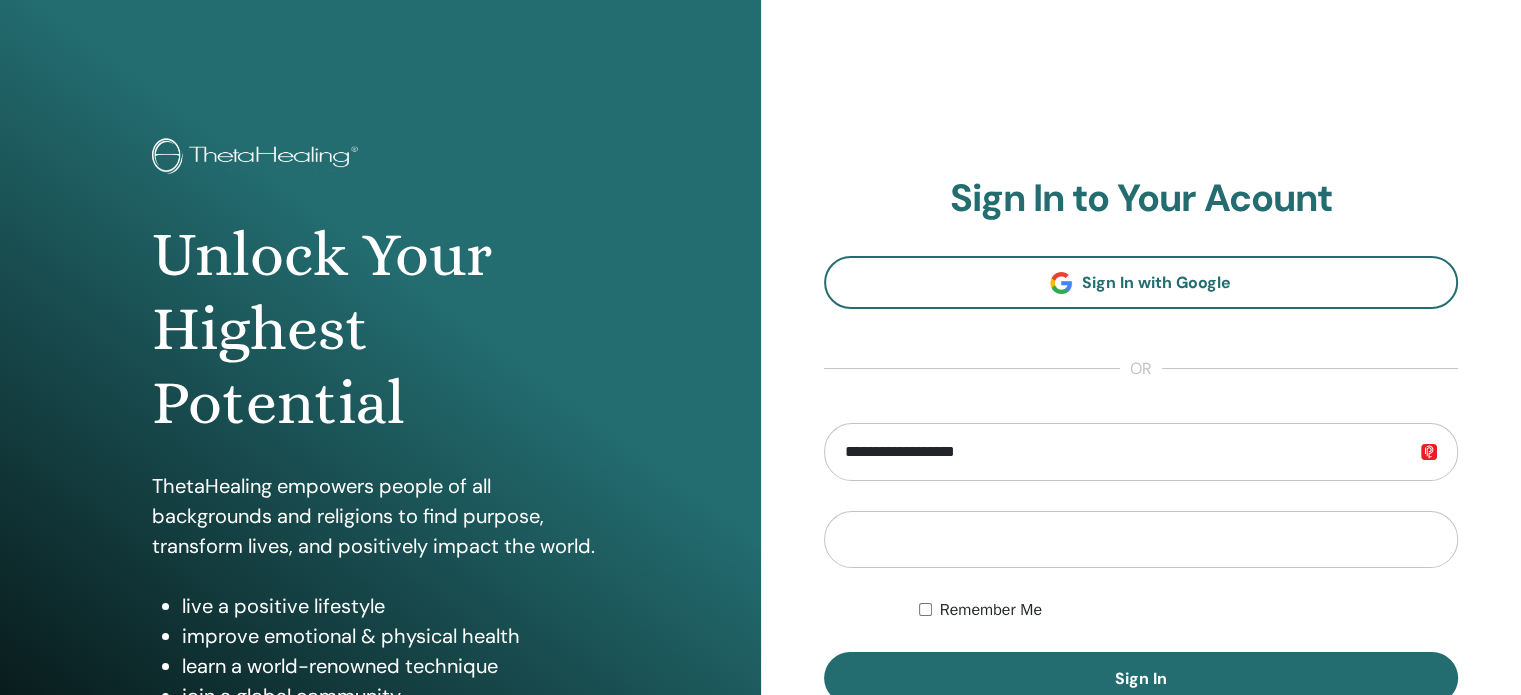 type on "**********" 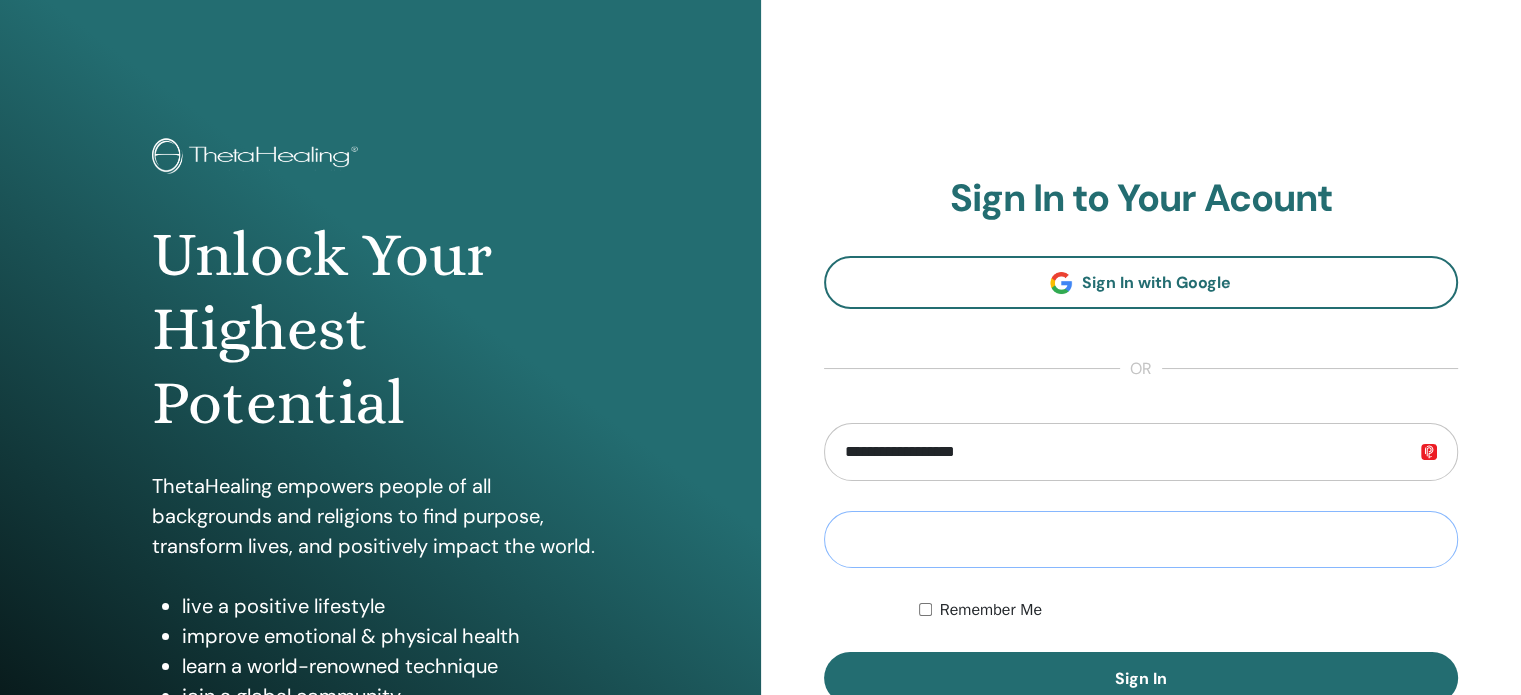 click on "Sign In" at bounding box center (1141, 678) 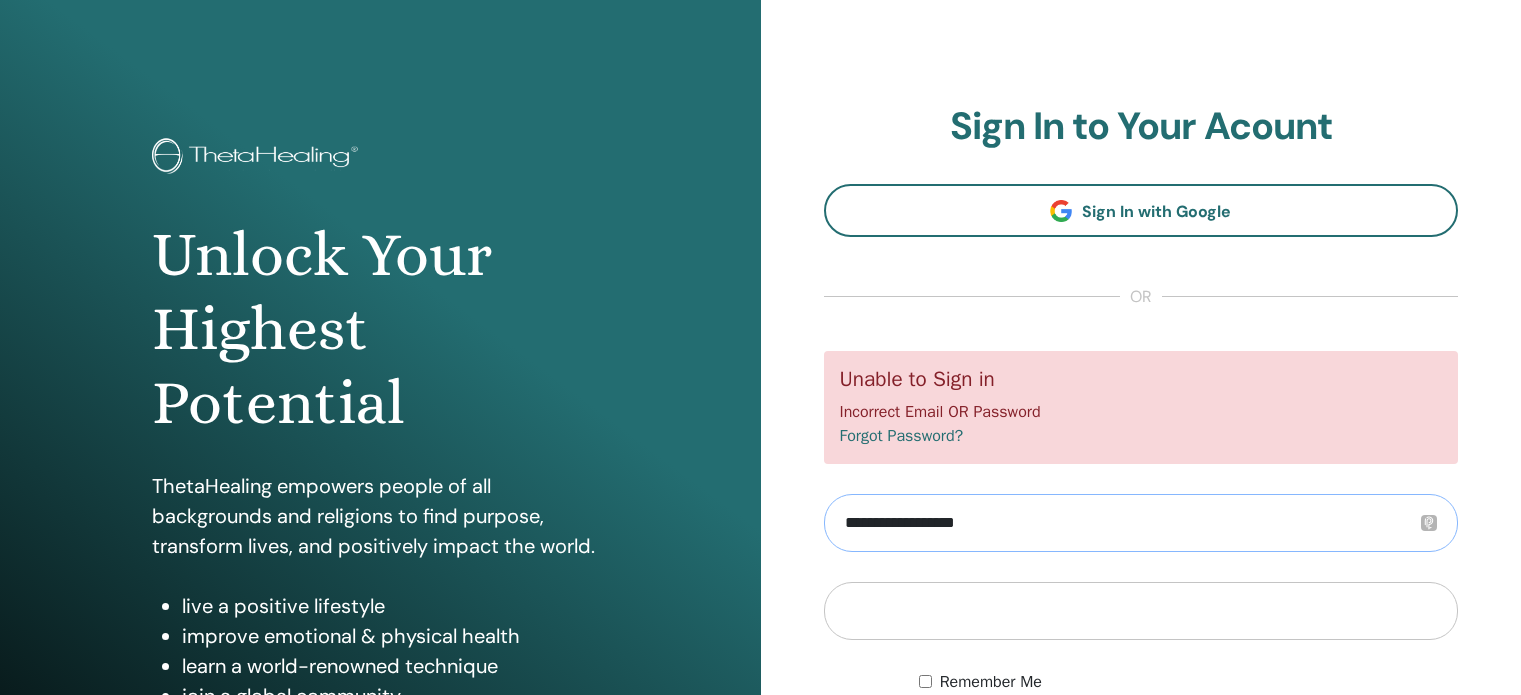scroll, scrollTop: 0, scrollLeft: 0, axis: both 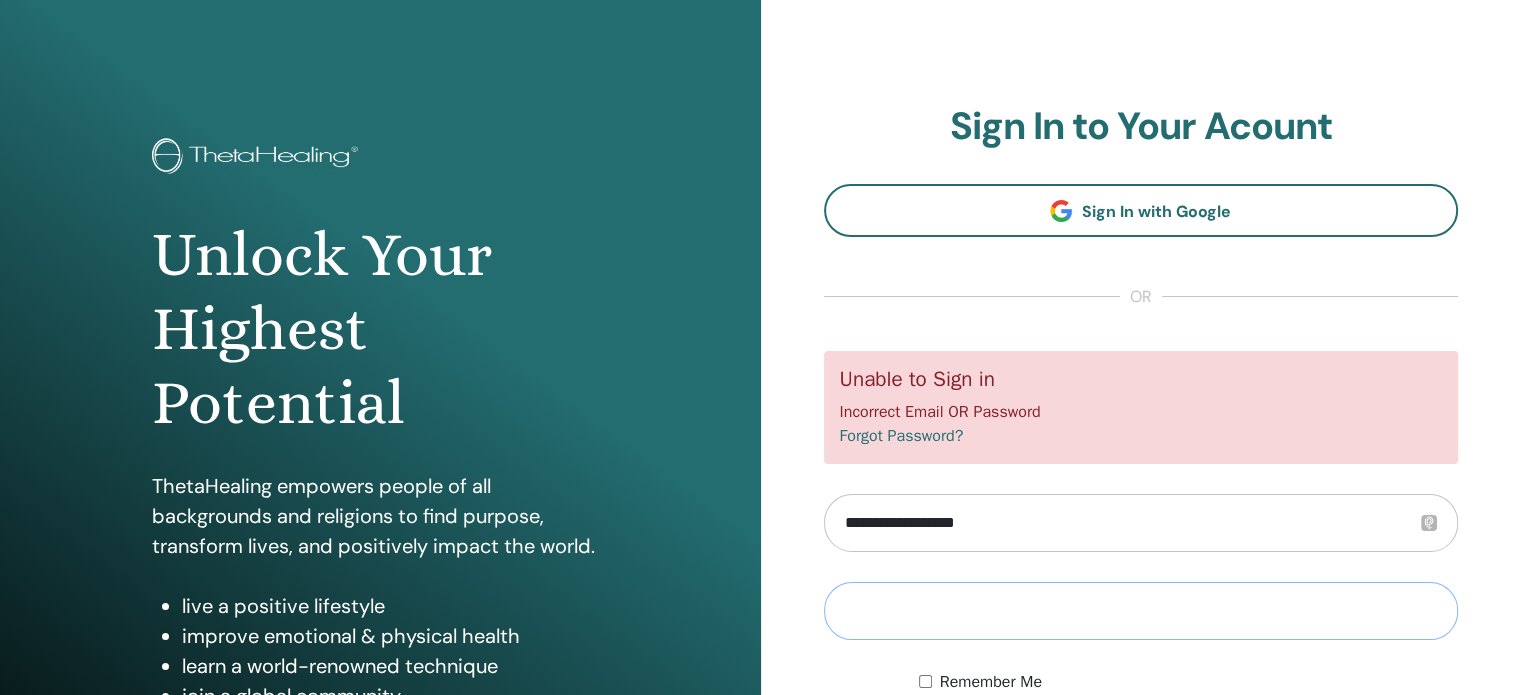 click on "Sign In" at bounding box center (1141, 750) 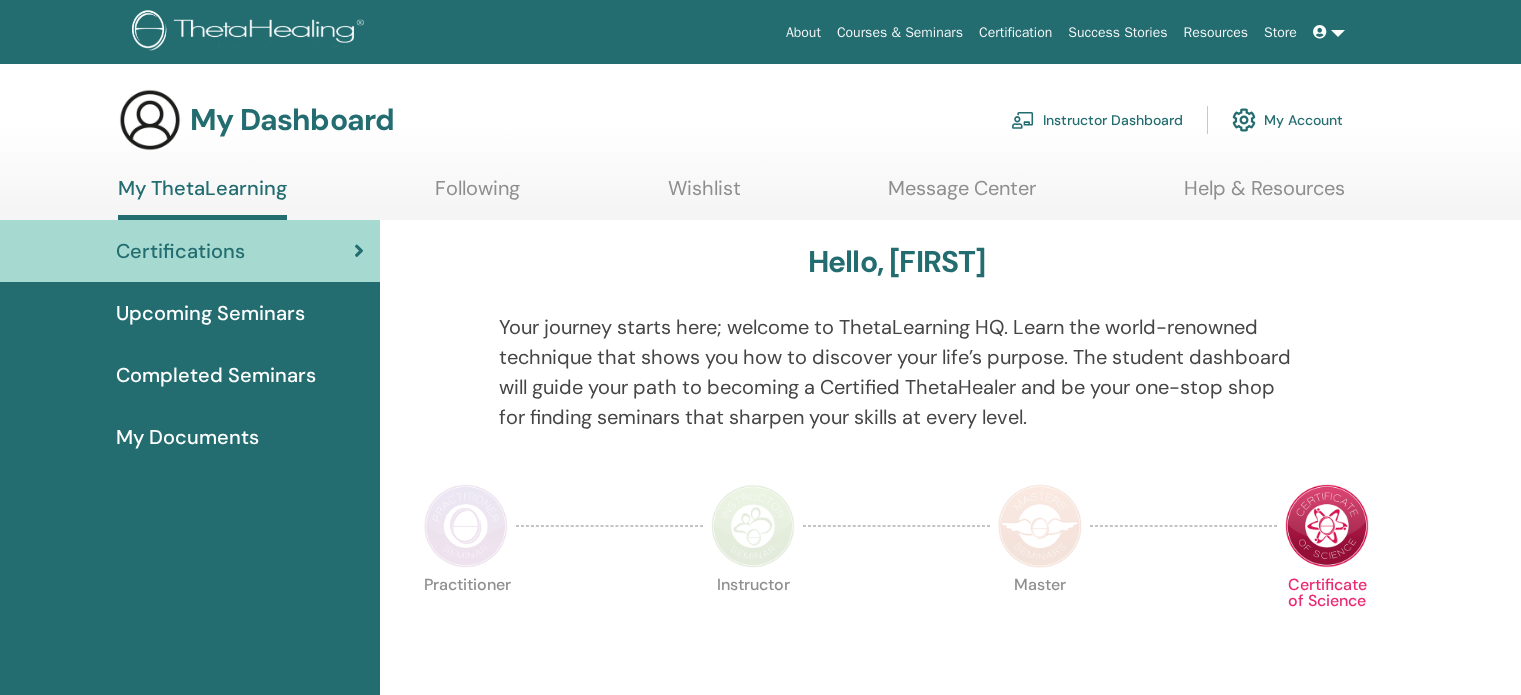 scroll, scrollTop: 0, scrollLeft: 0, axis: both 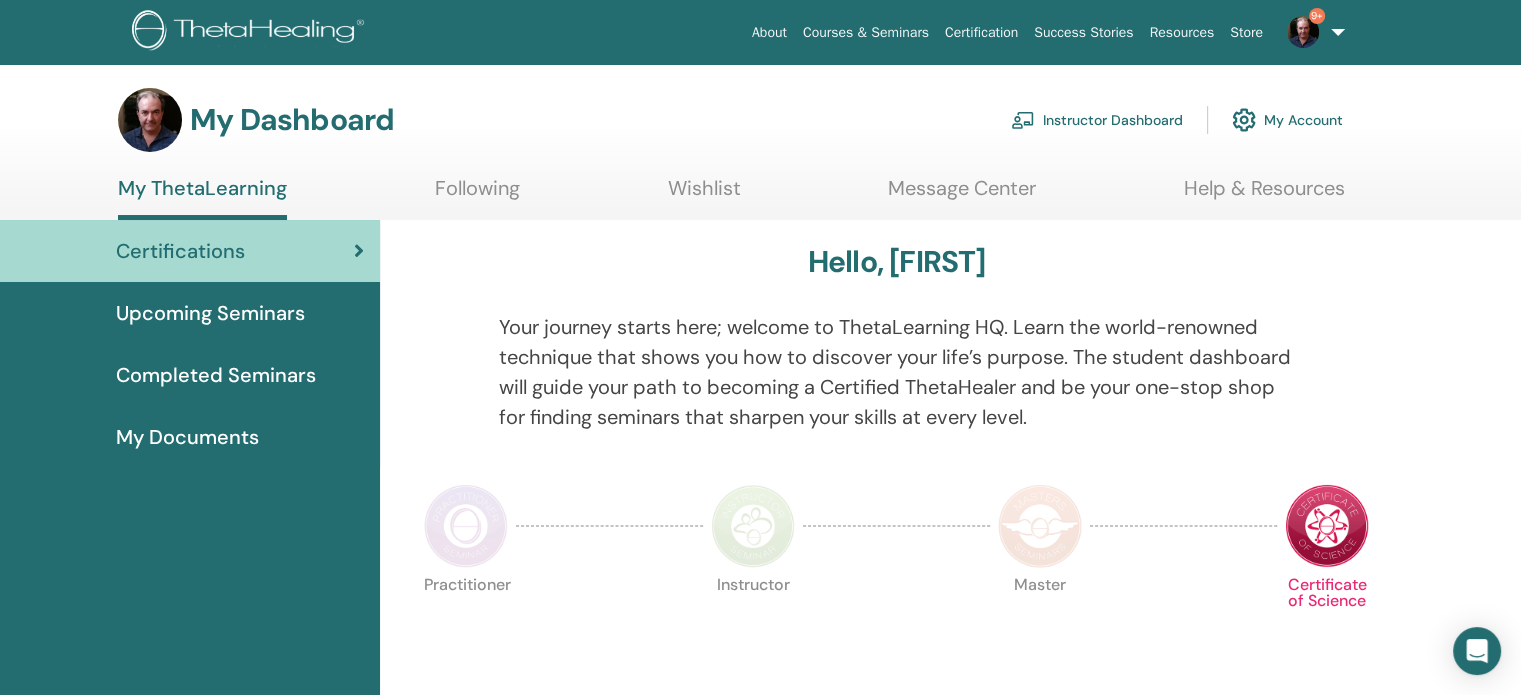 click on "Instructor Dashboard" at bounding box center [1097, 120] 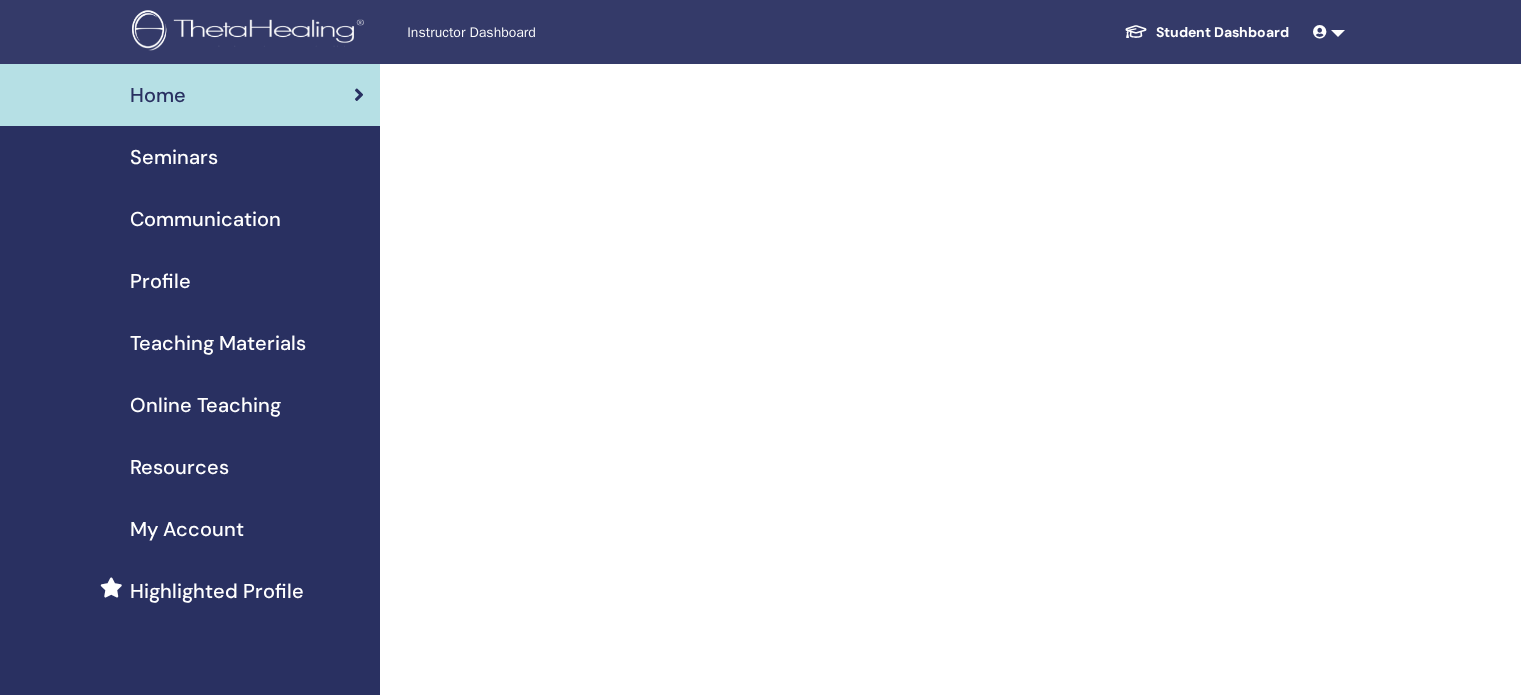 scroll, scrollTop: 0, scrollLeft: 0, axis: both 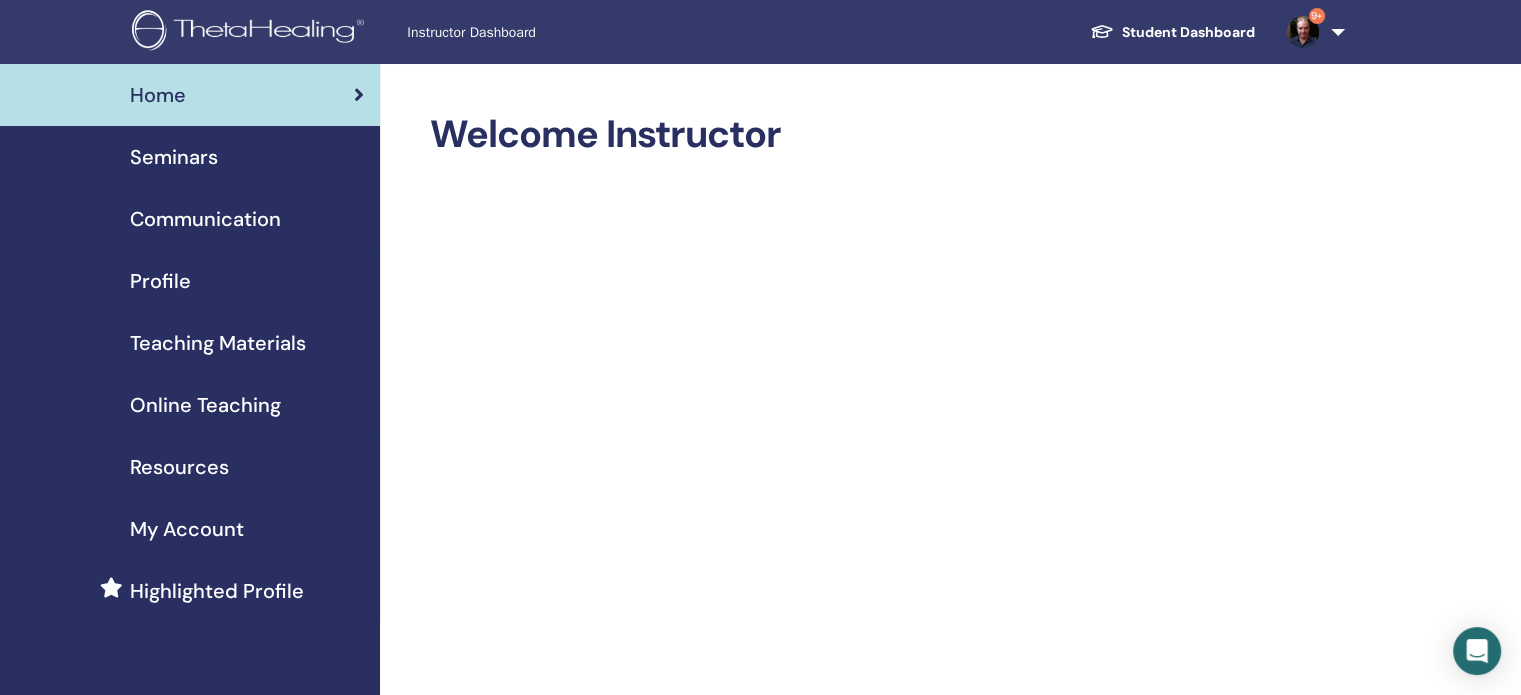 click on "Seminars" at bounding box center (174, 157) 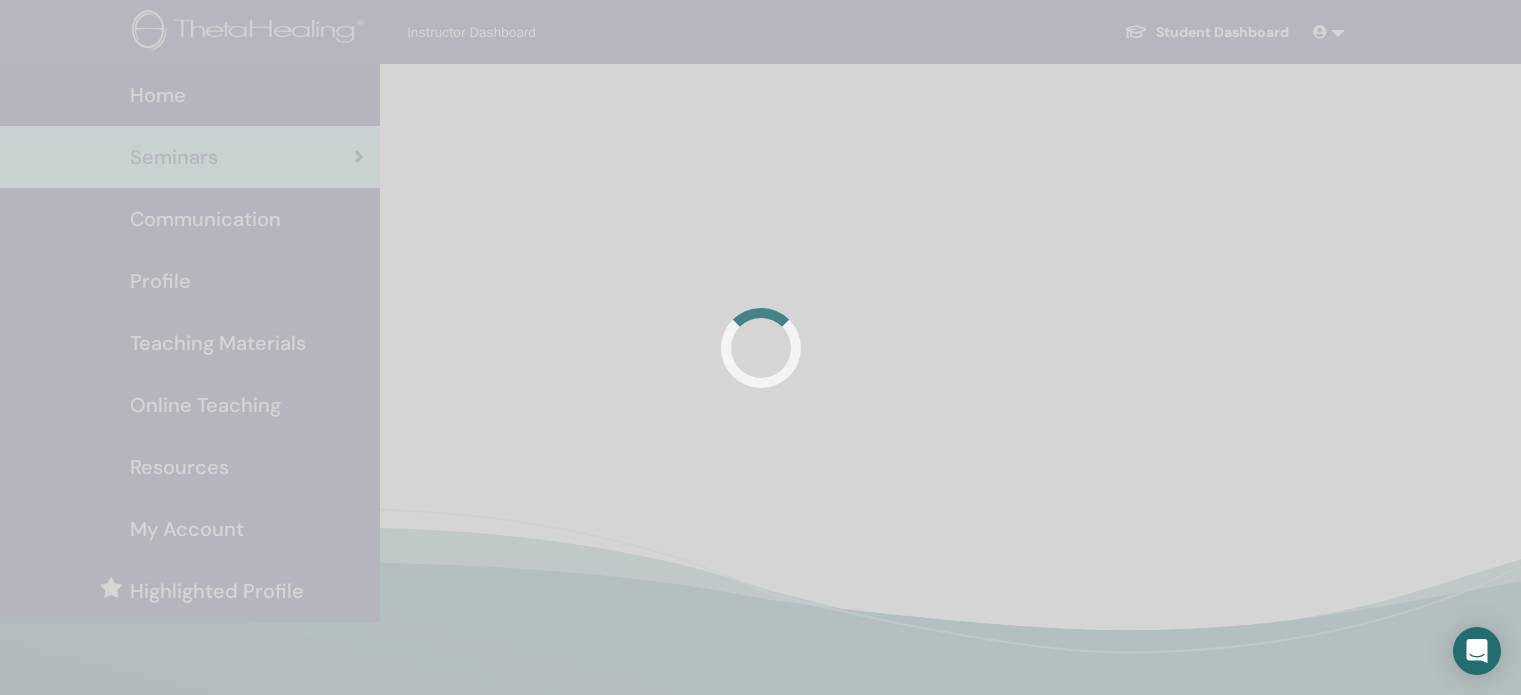 scroll, scrollTop: 0, scrollLeft: 0, axis: both 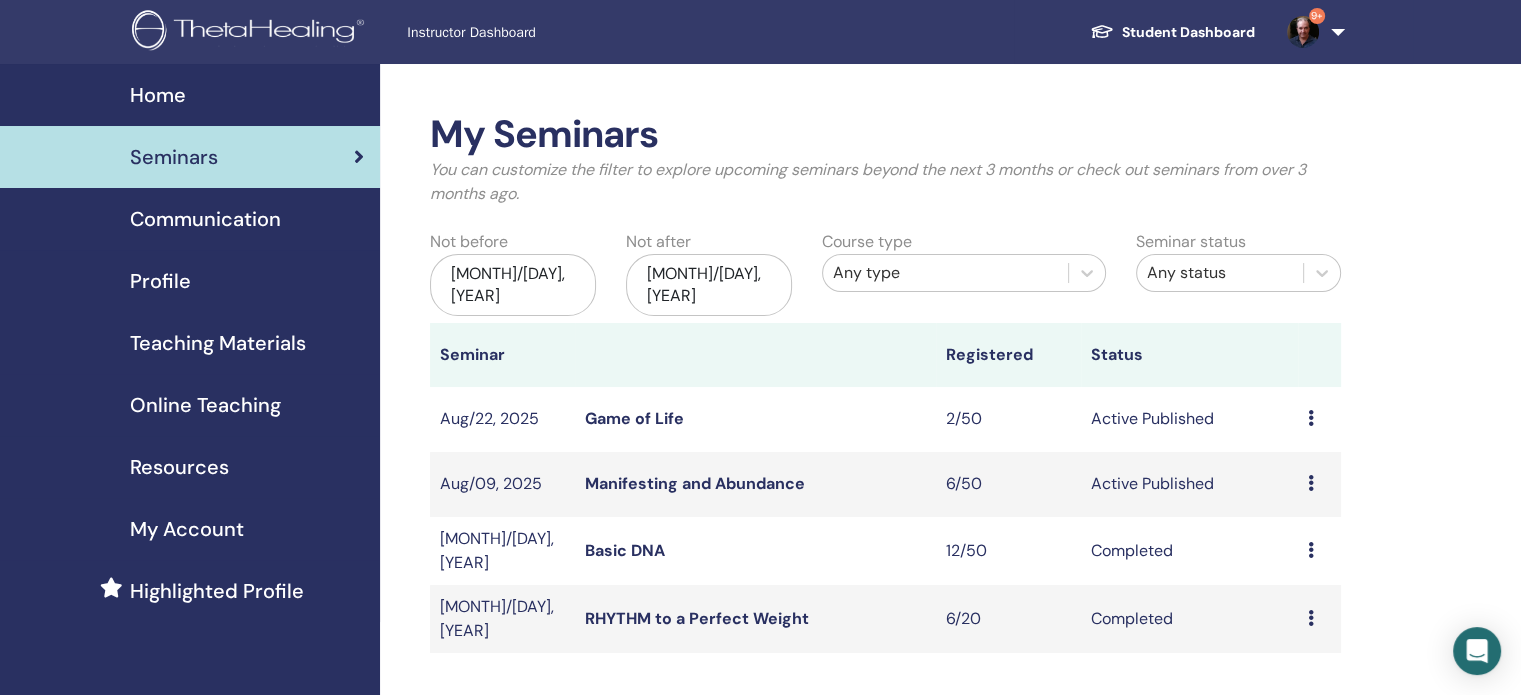 click at bounding box center [1311, 483] 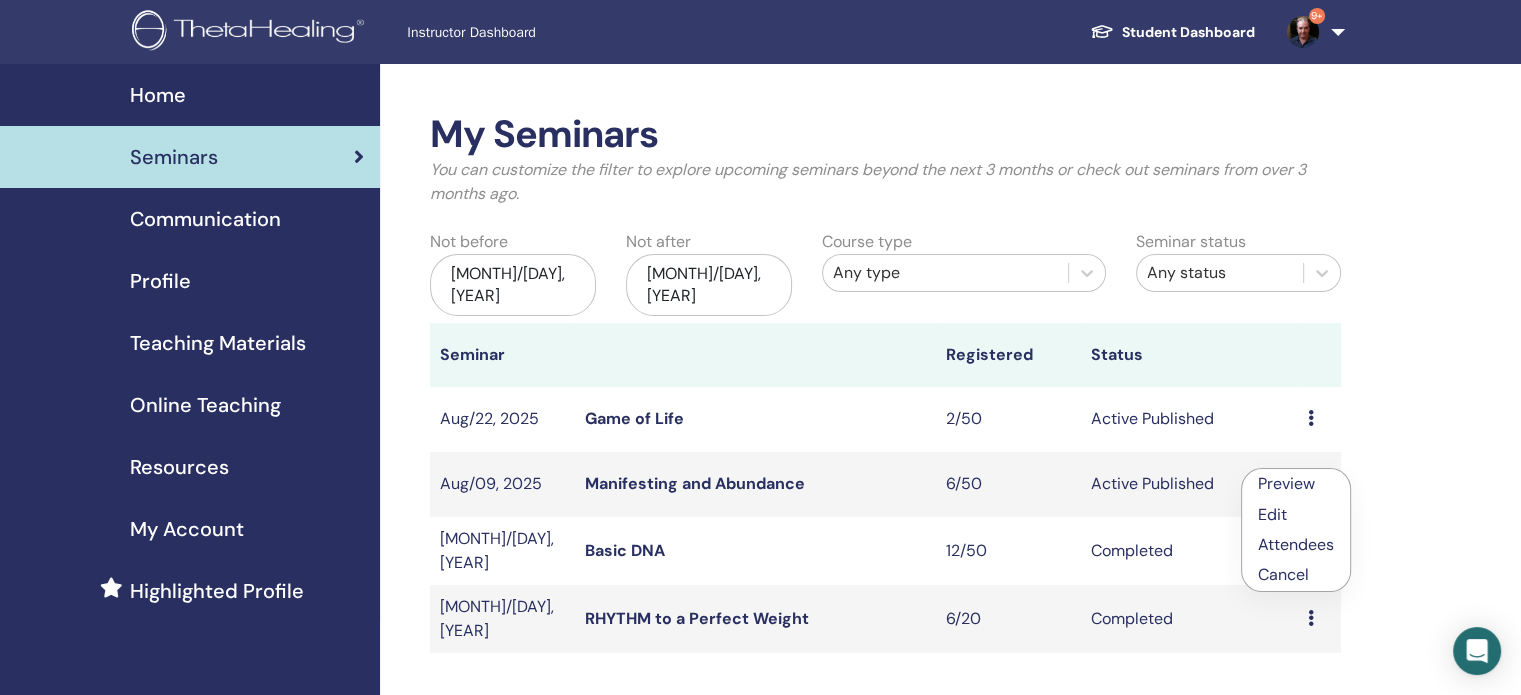 click on "Attendees" at bounding box center [1296, 544] 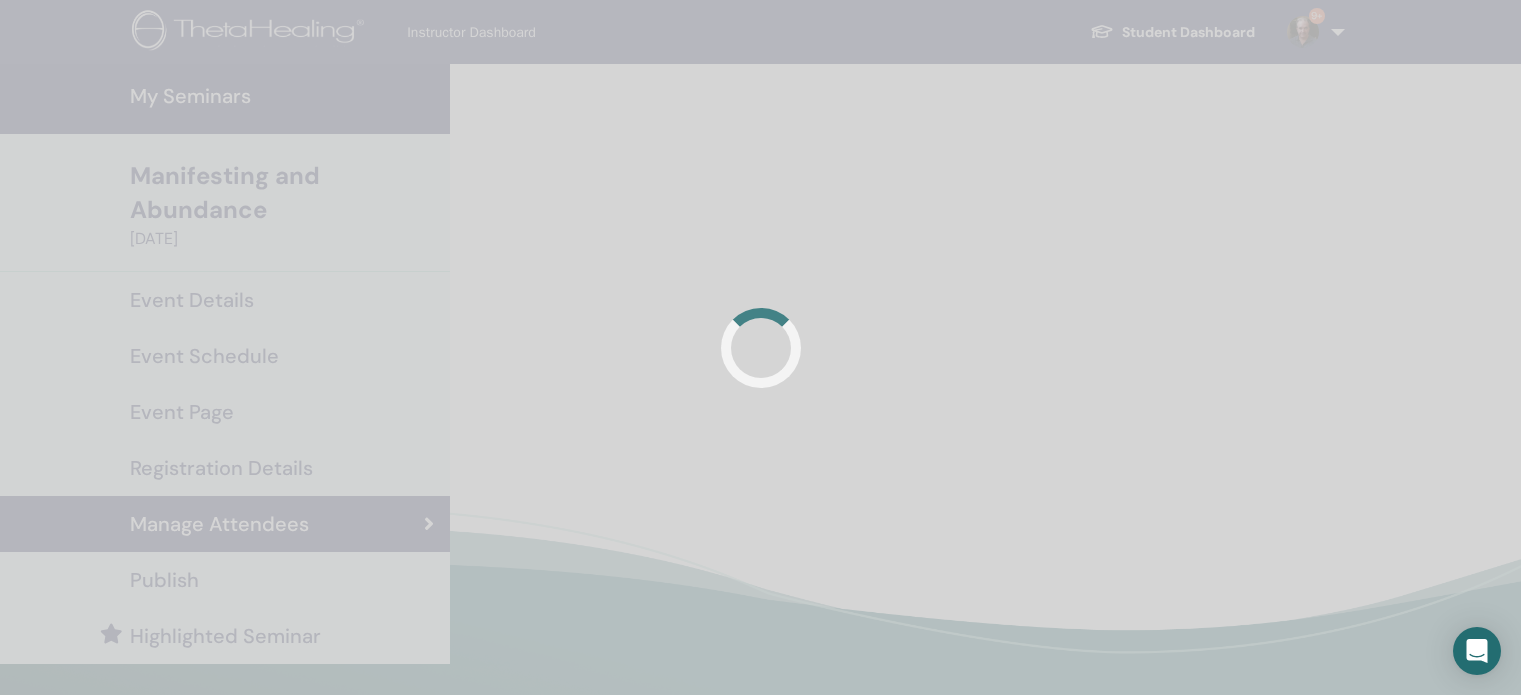 scroll, scrollTop: 0, scrollLeft: 0, axis: both 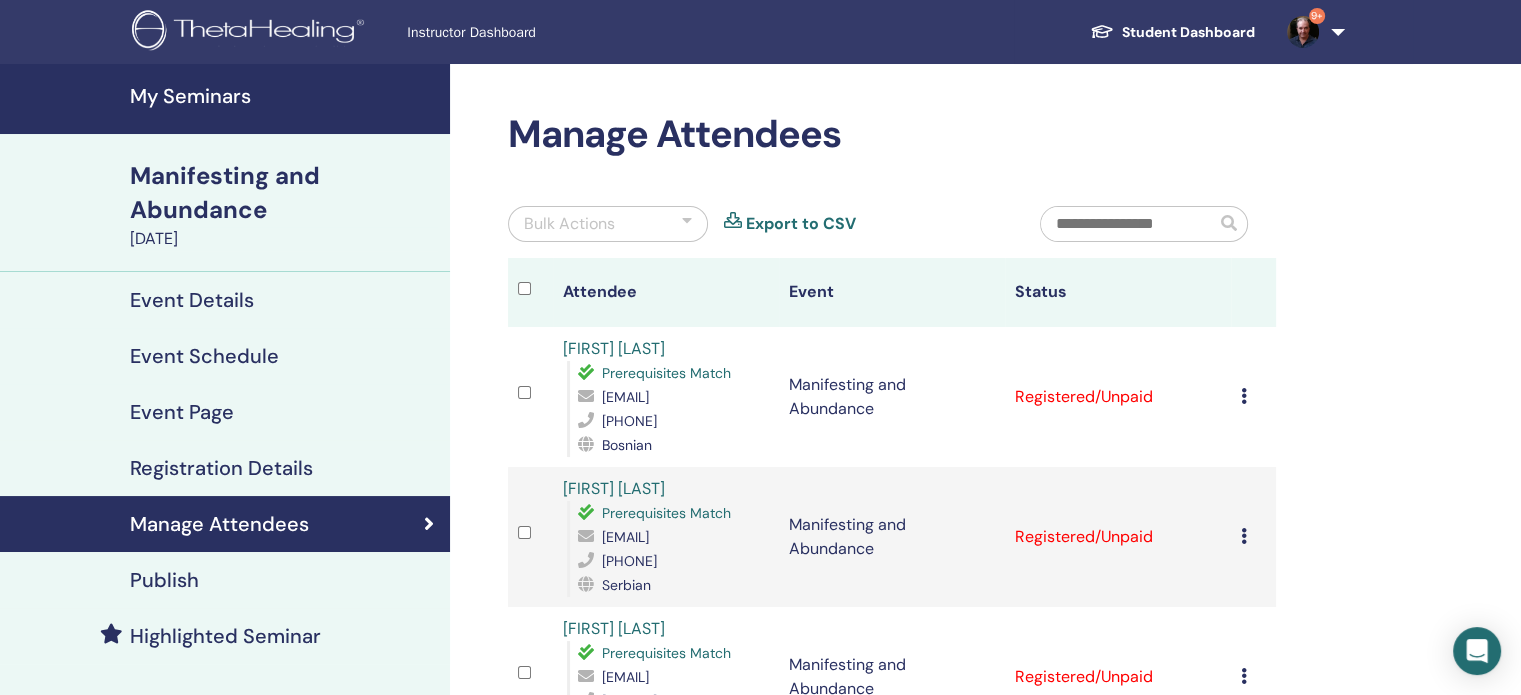 click on "Manage Attendees Bulk Actions Export to CSV Attendee Event Status Jelena Lazic-Tasic Prerequisites Match jelena.lazic.tasic@gmail.com +381693699100 Bosnian Manifesting and Abundance Registered/Unpaid Cancel Registration Do not auto-certify Mark as Paid Mark as Unpaid Mark as Absent Complete and Certify Download Certificate Milica Stanković Prerequisites Match zdravkovic.milica990@gmail.com 069628990 Serbian Manifesting and Abundance Registered/Unpaid Cancel Registration Do not auto-certify Mark as Paid Mark as Unpaid Mark as Absent Complete and Certify Download Certificate Magdalena Kokanović Prerequisites Match magdakoka@gmail.com 00385992137381 Croatian Manifesting and Abundance Registered/Unpaid Cancel Registration Do not auto-certify Mark as Paid Mark as Unpaid Mark as Absent Complete and Certify Download Certificate Tamara Miljković Prerequisites Match taleksic48@gmail.com +38162596929 Serbian Manifesting and Abundance Registered/Unpaid Cancel Registration Do not auto-certify Mark as Paid Mirjana Ban" at bounding box center [957, 795] 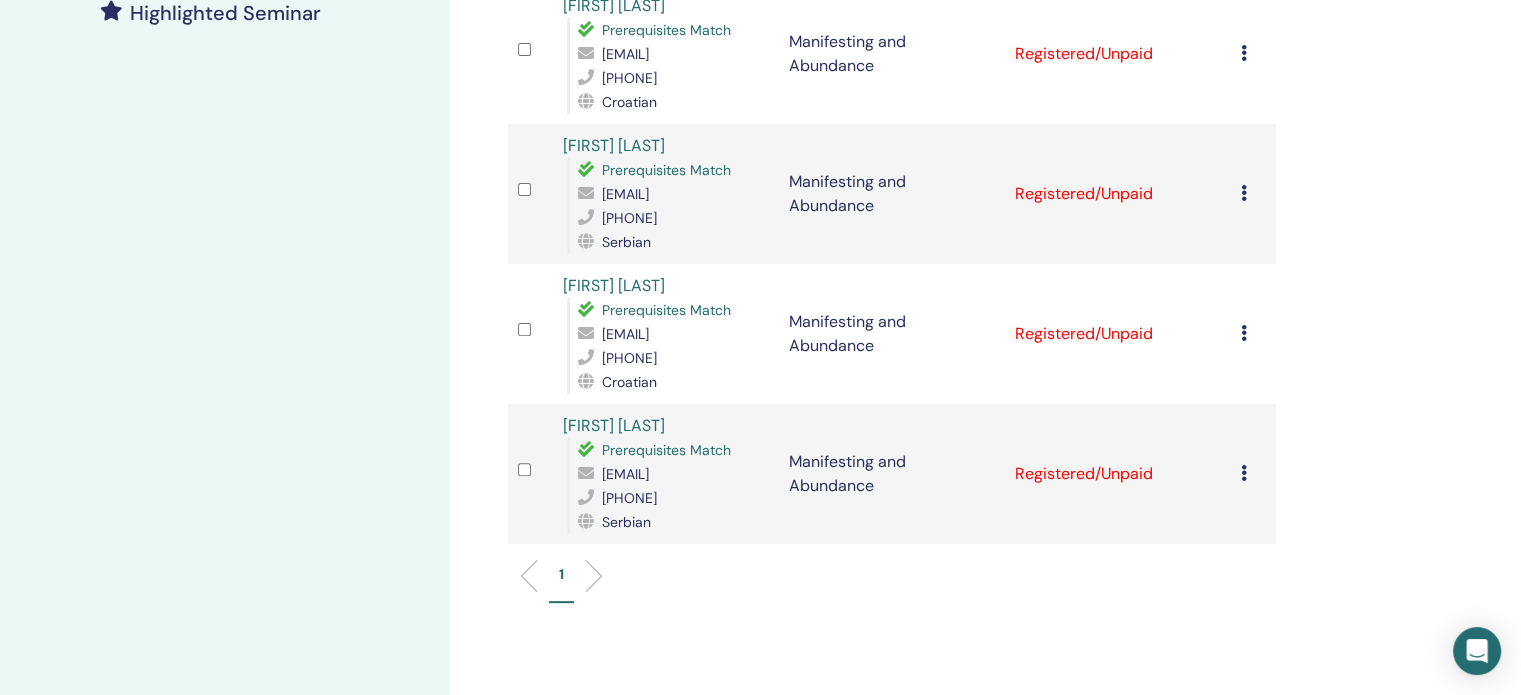scroll, scrollTop: 680, scrollLeft: 0, axis: vertical 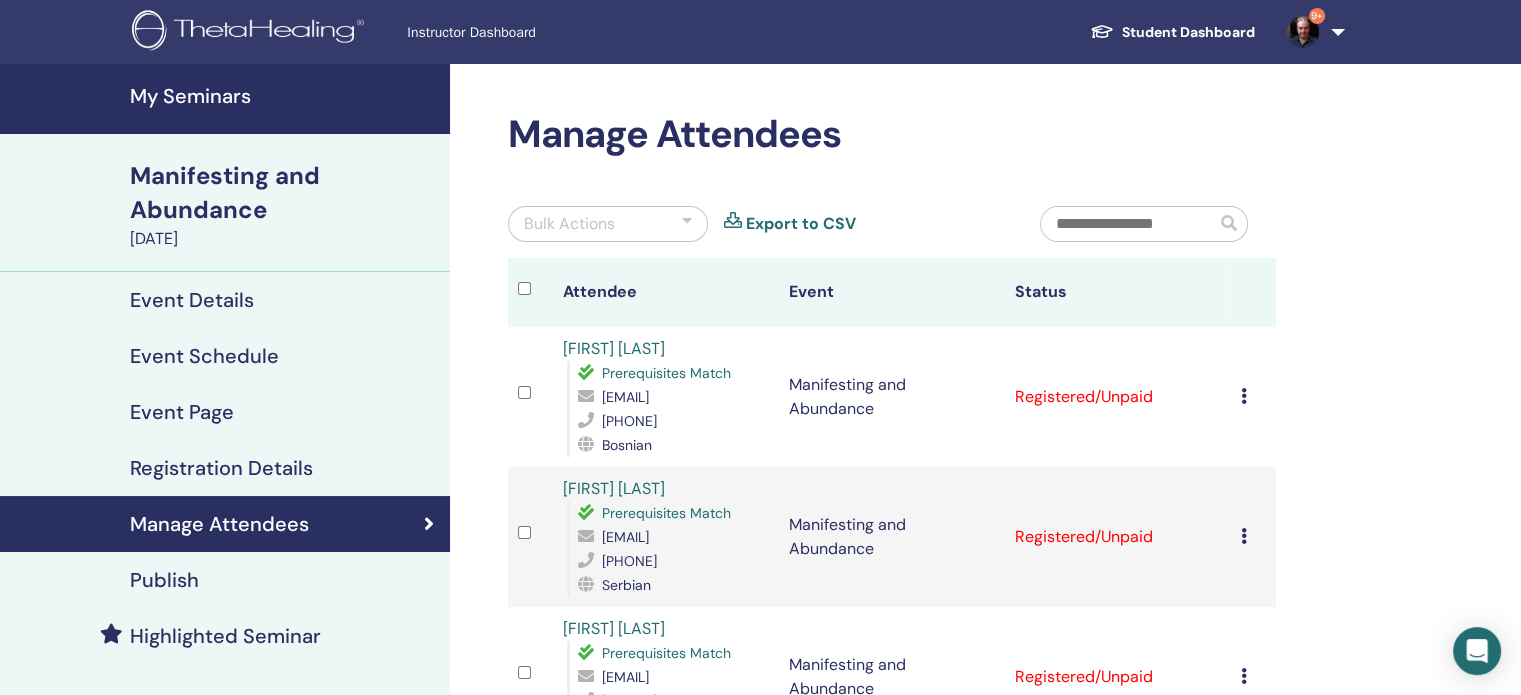 click on "Instructor Dashboard" at bounding box center [557, 32] 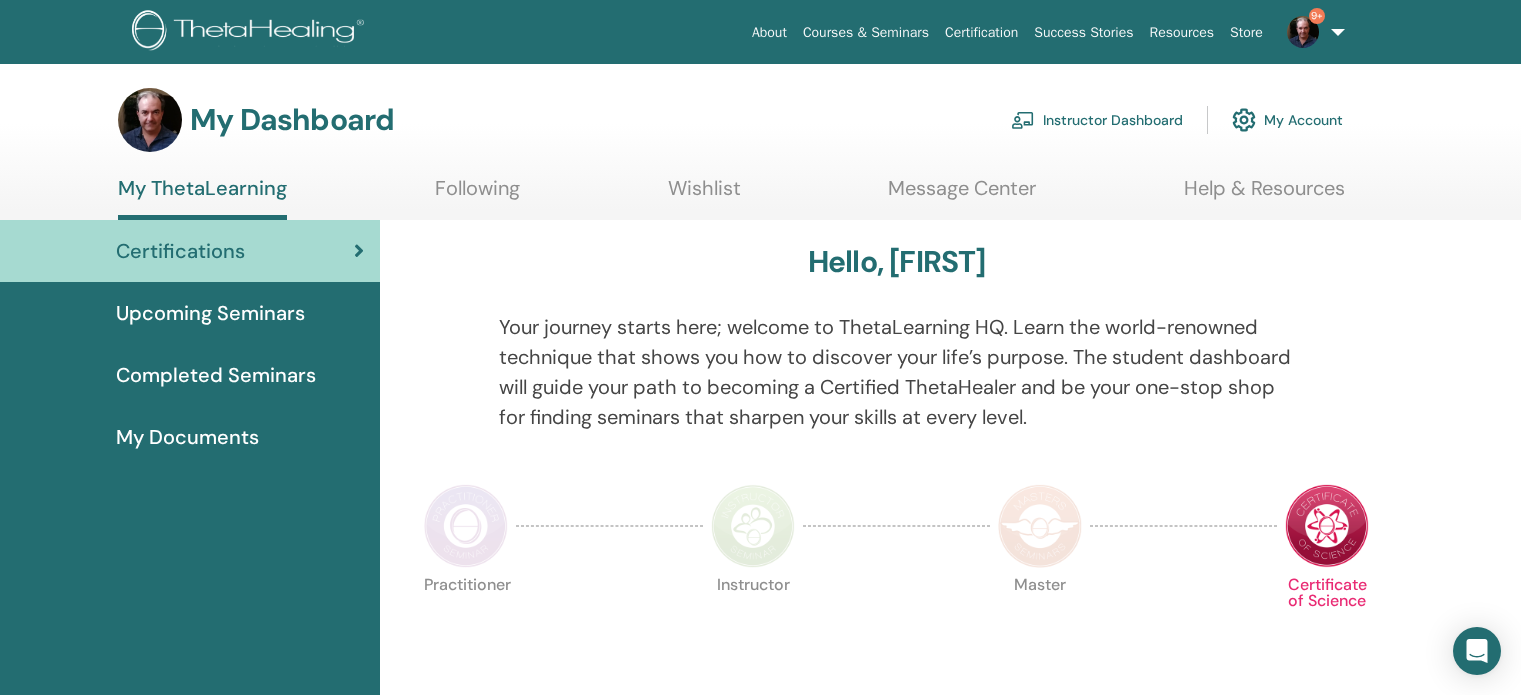 scroll, scrollTop: 0, scrollLeft: 0, axis: both 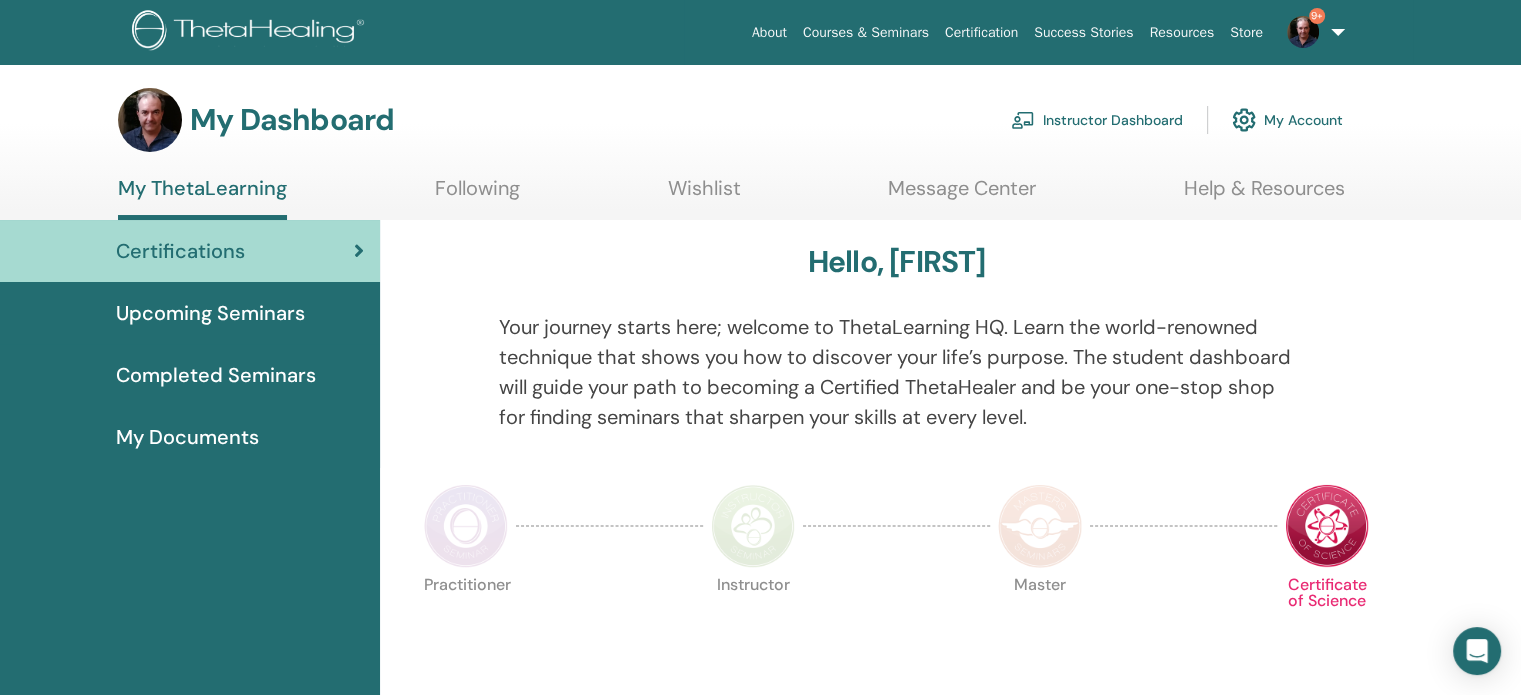 click on "Instructor Dashboard" at bounding box center [1097, 120] 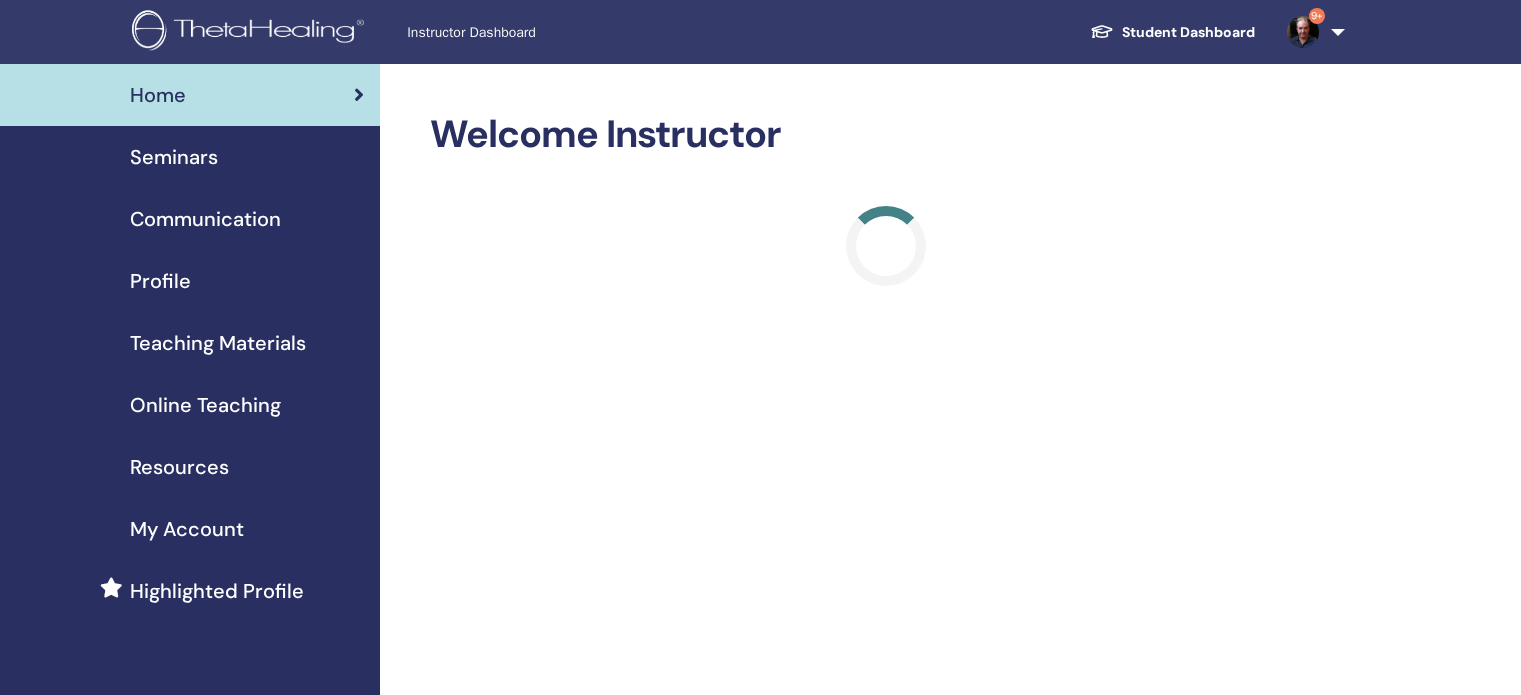 scroll, scrollTop: 0, scrollLeft: 0, axis: both 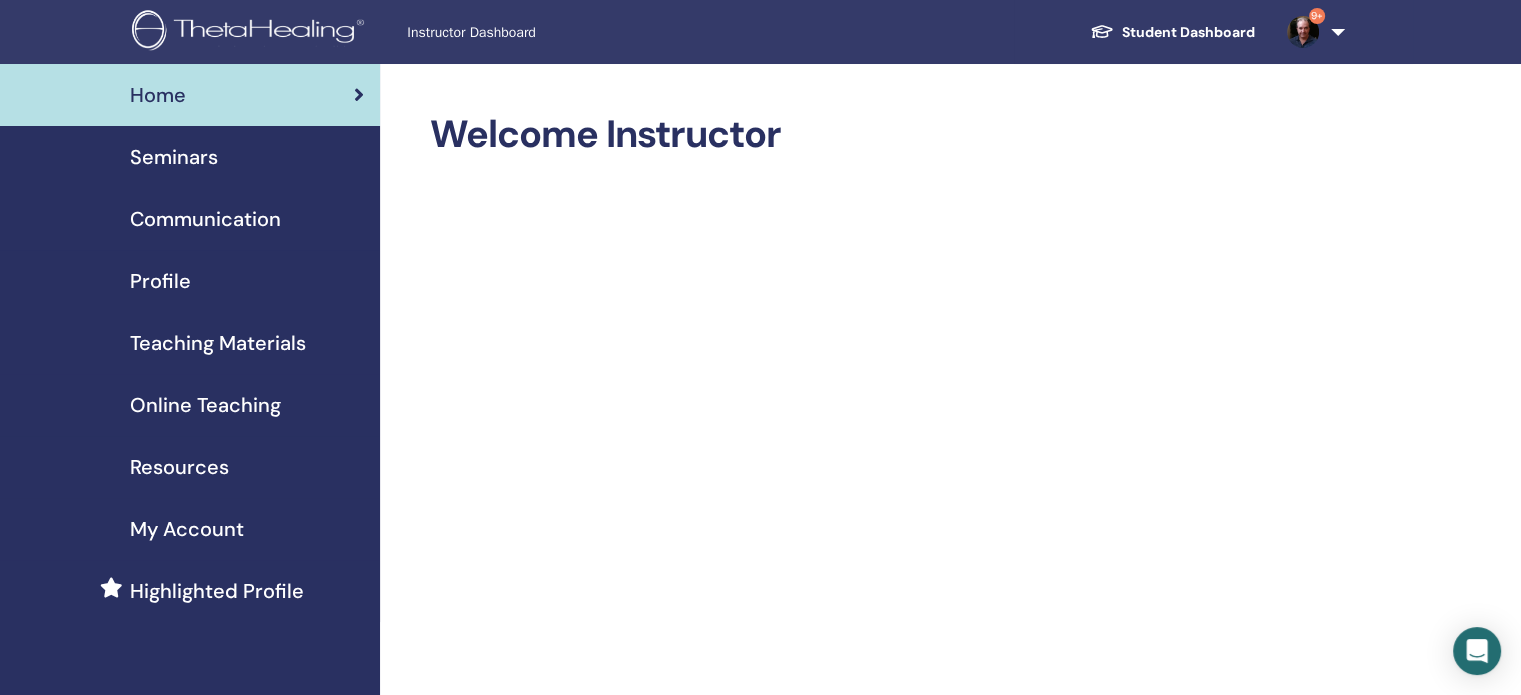 click on "Teaching Materials" at bounding box center [218, 343] 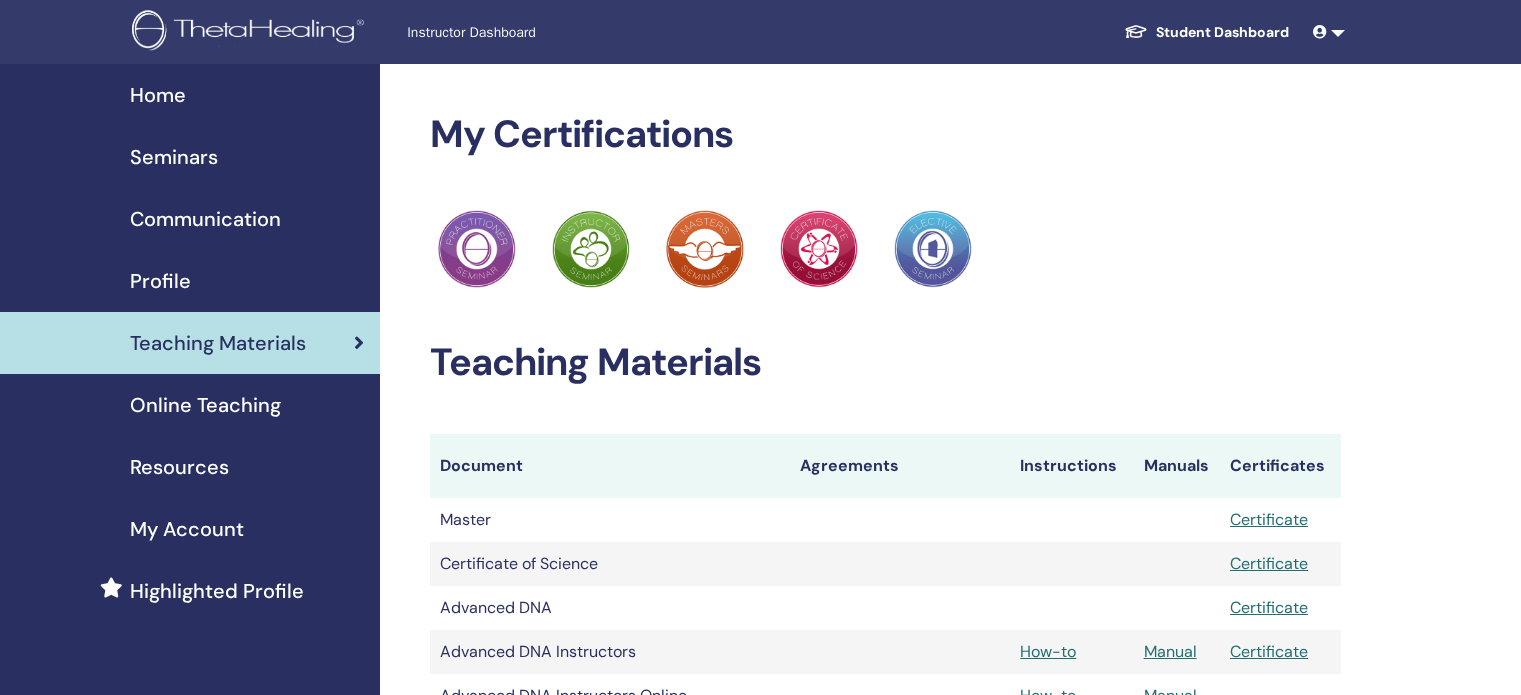 scroll, scrollTop: 0, scrollLeft: 0, axis: both 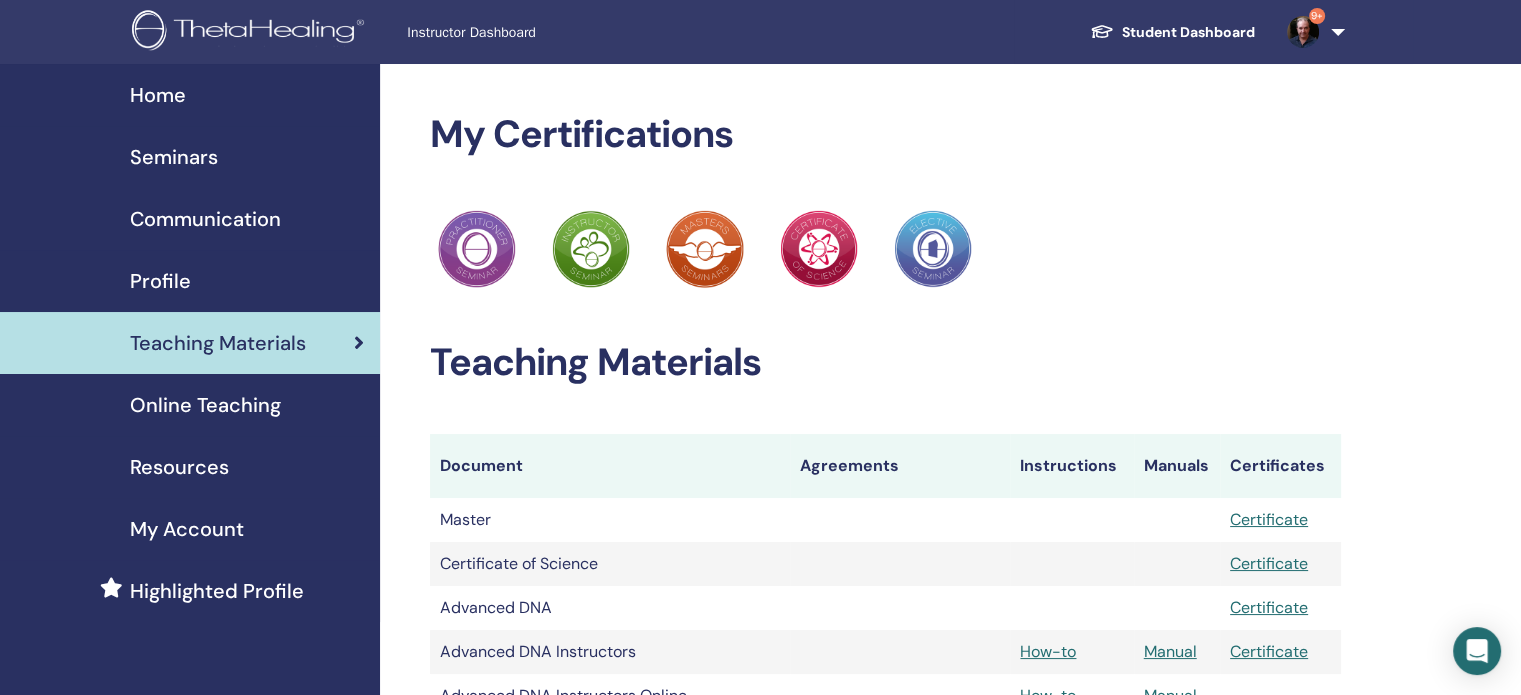 click on "Teaching Materials
Document
Agreements
Instructions
Manuals
Certificates
Master
Certificate
Certificate of Science
Certificate
Advanced DNA" at bounding box center (885, 1577) 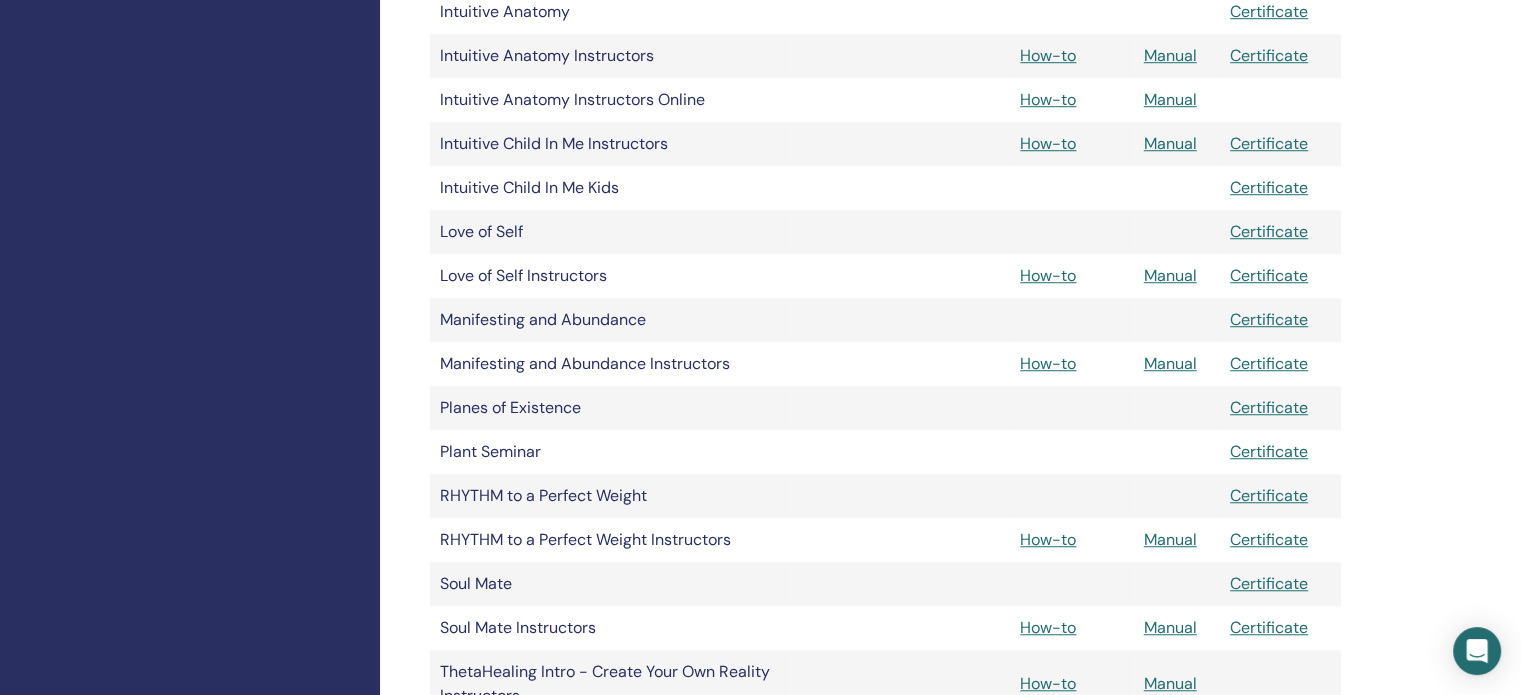 scroll, scrollTop: 1480, scrollLeft: 0, axis: vertical 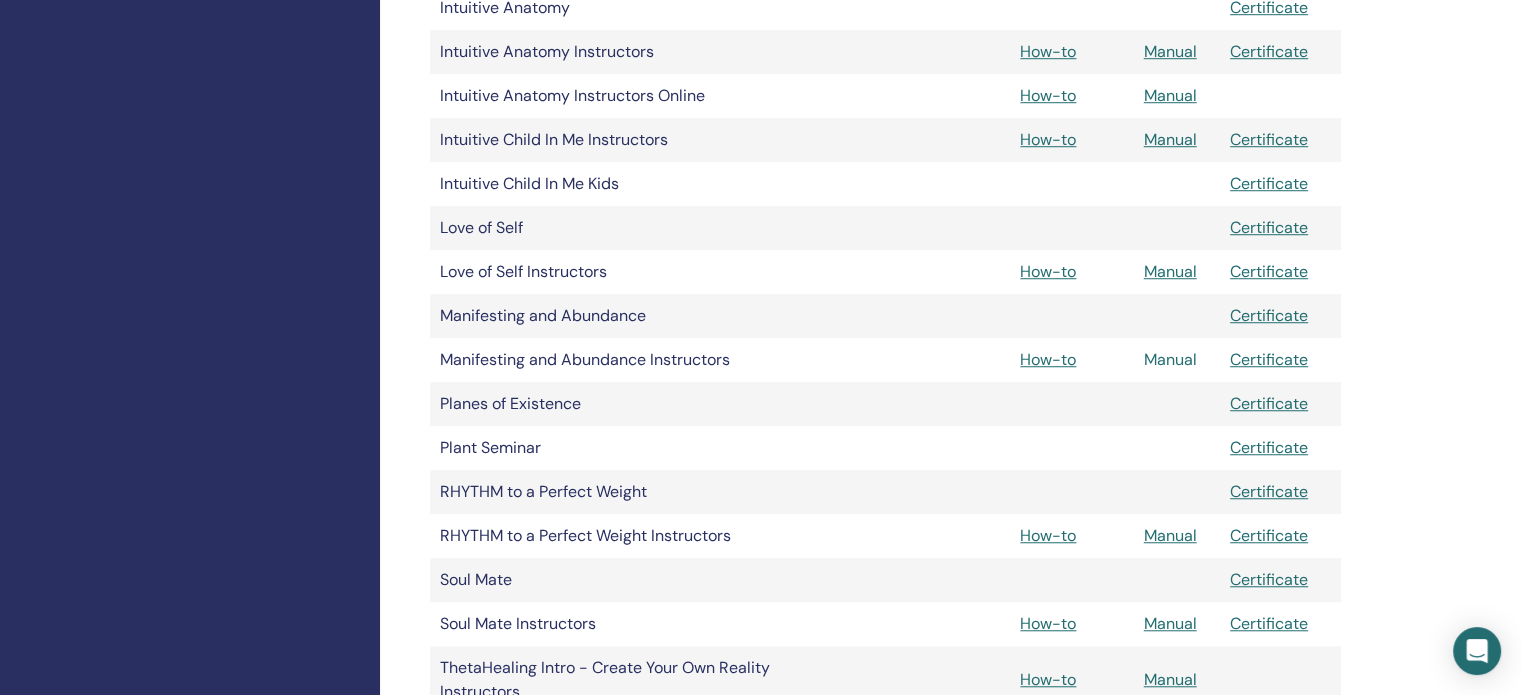 click on "Manual" at bounding box center [1170, 359] 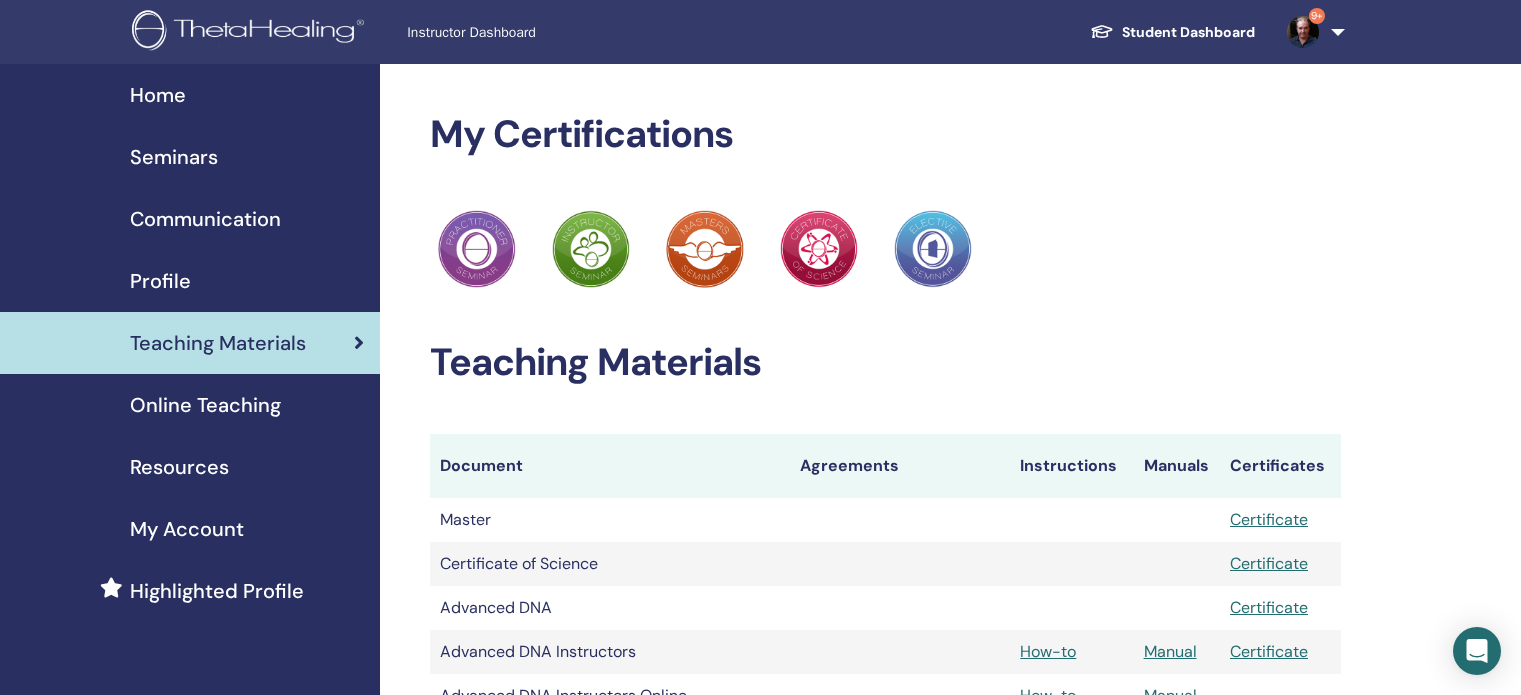 scroll, scrollTop: 1480, scrollLeft: 0, axis: vertical 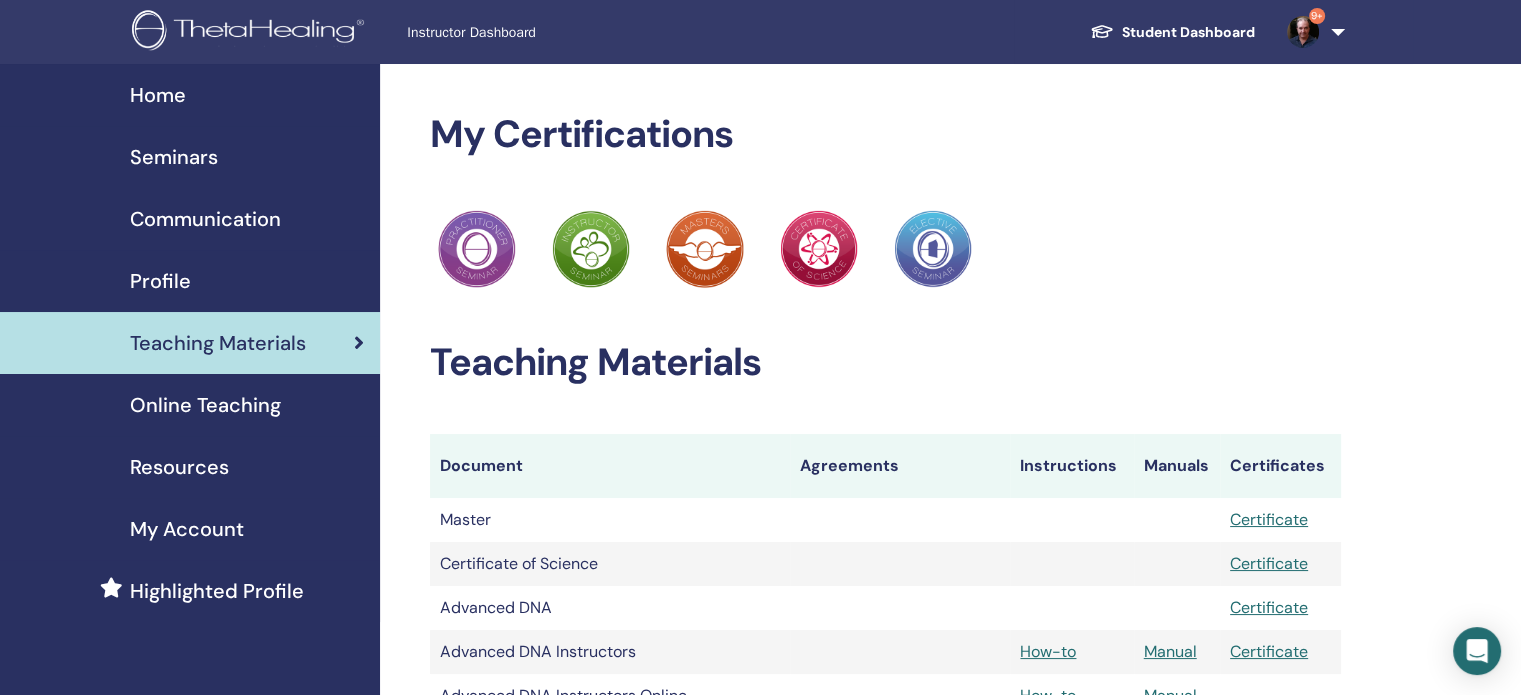 click on "9+" at bounding box center [1312, 32] 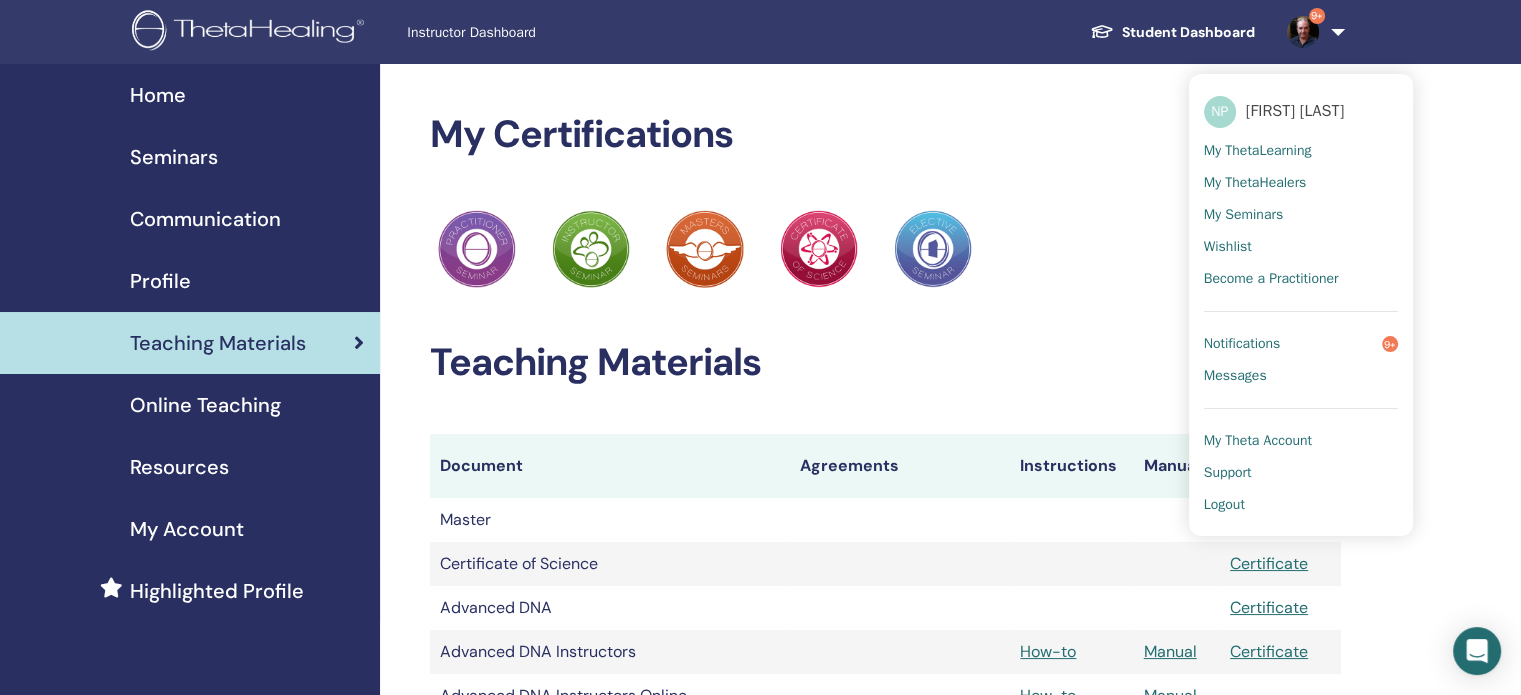 click on "Logout" at bounding box center [1224, 505] 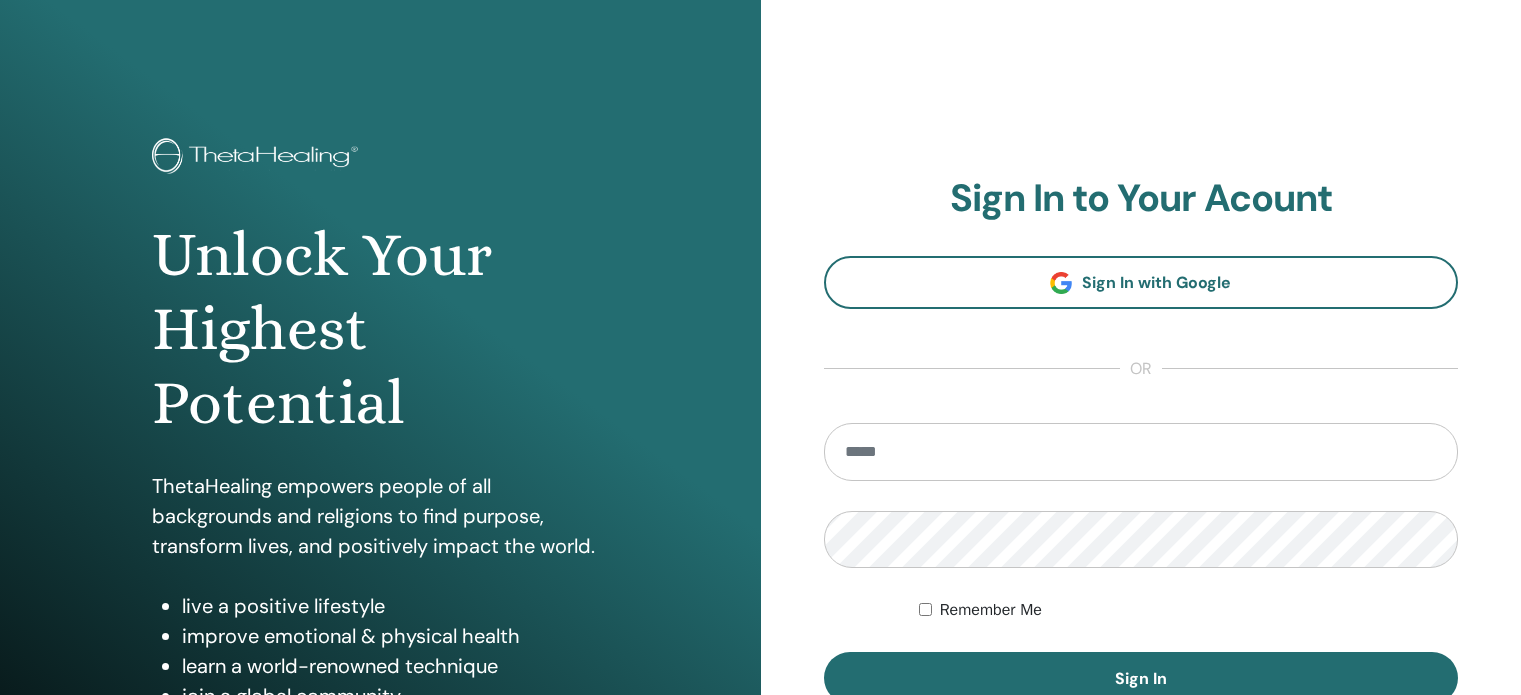scroll, scrollTop: 0, scrollLeft: 0, axis: both 